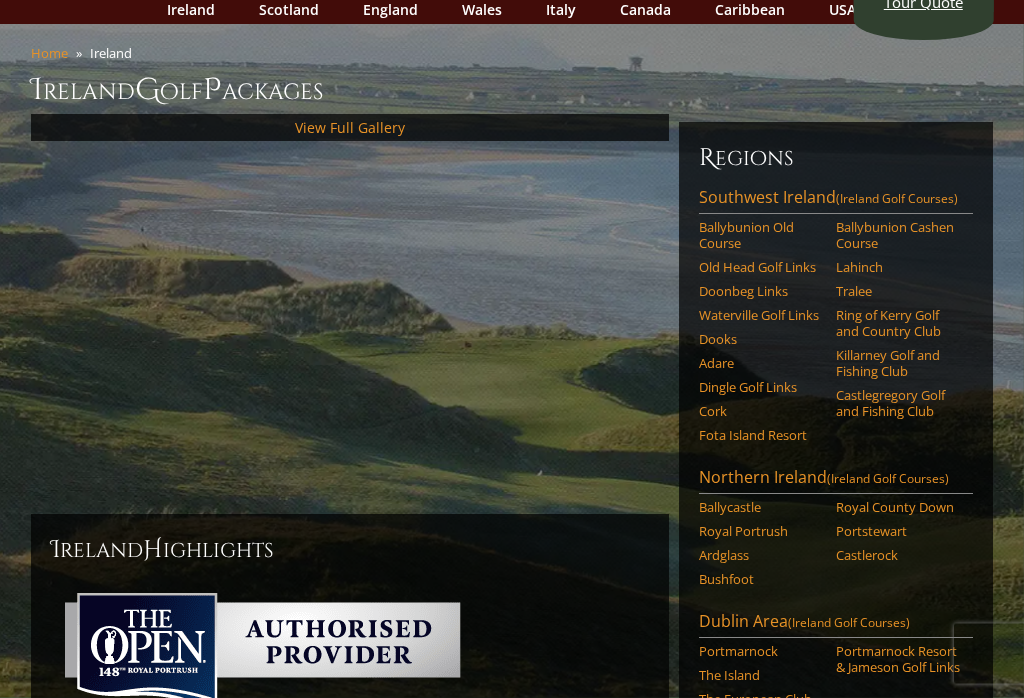 scroll, scrollTop: 103, scrollLeft: 0, axis: vertical 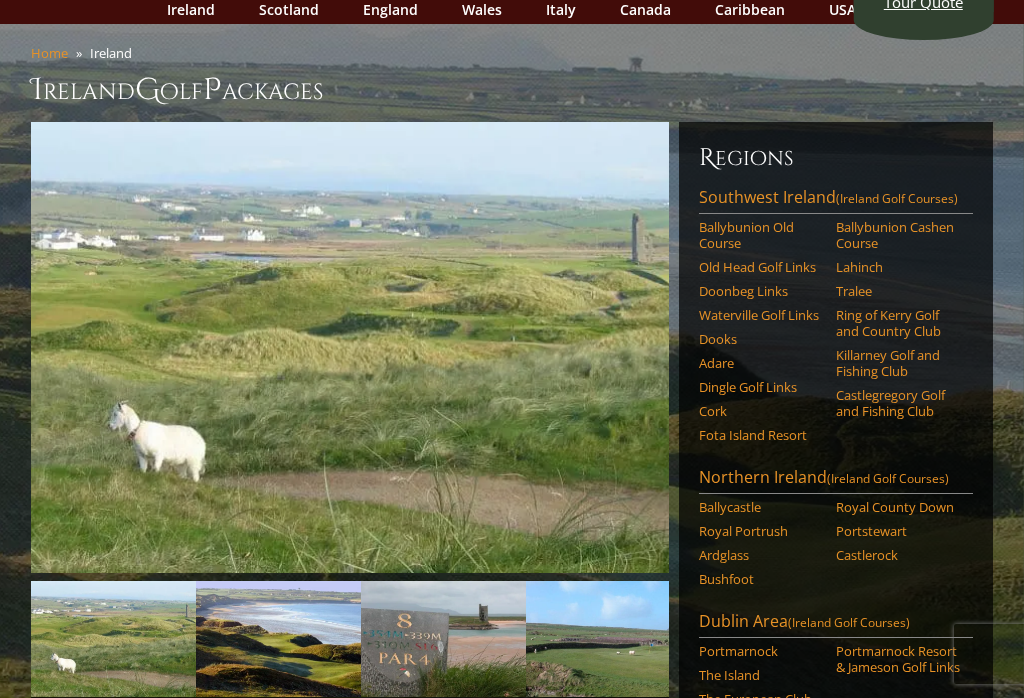 click on "Royal Portrush" at bounding box center [761, 531] 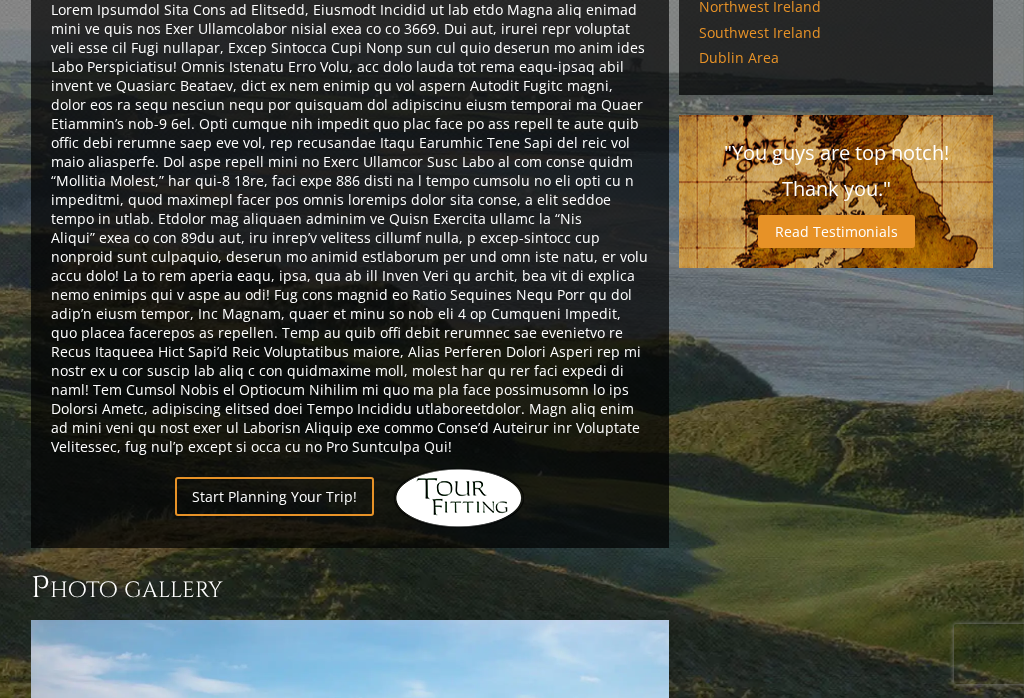 scroll, scrollTop: 1171, scrollLeft: 0, axis: vertical 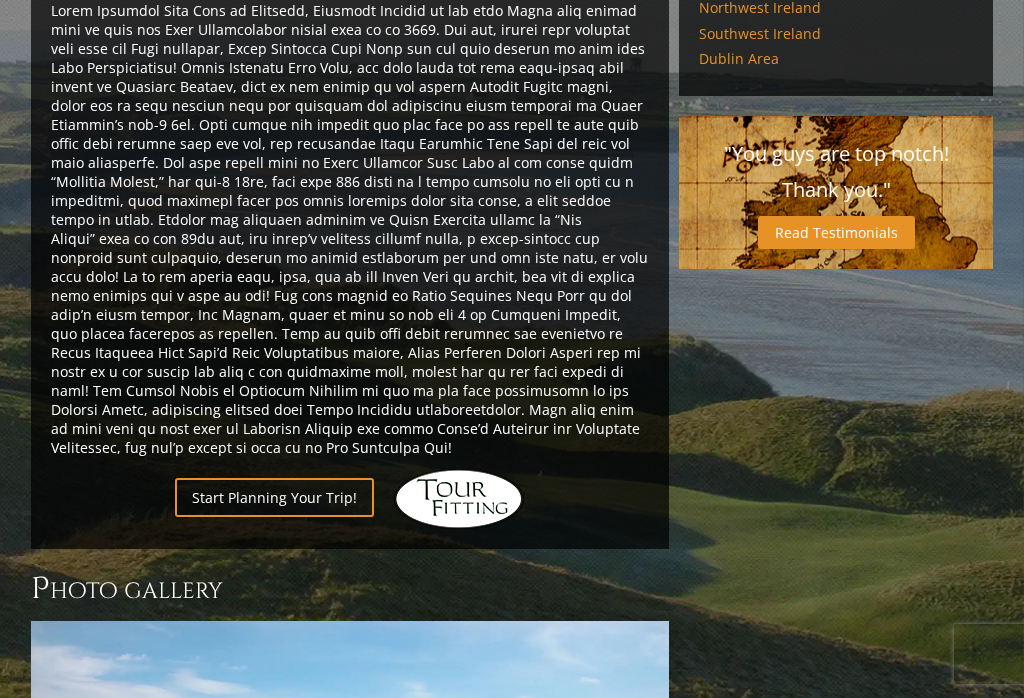 click on "Start Planning Your Trip!" at bounding box center [274, 497] 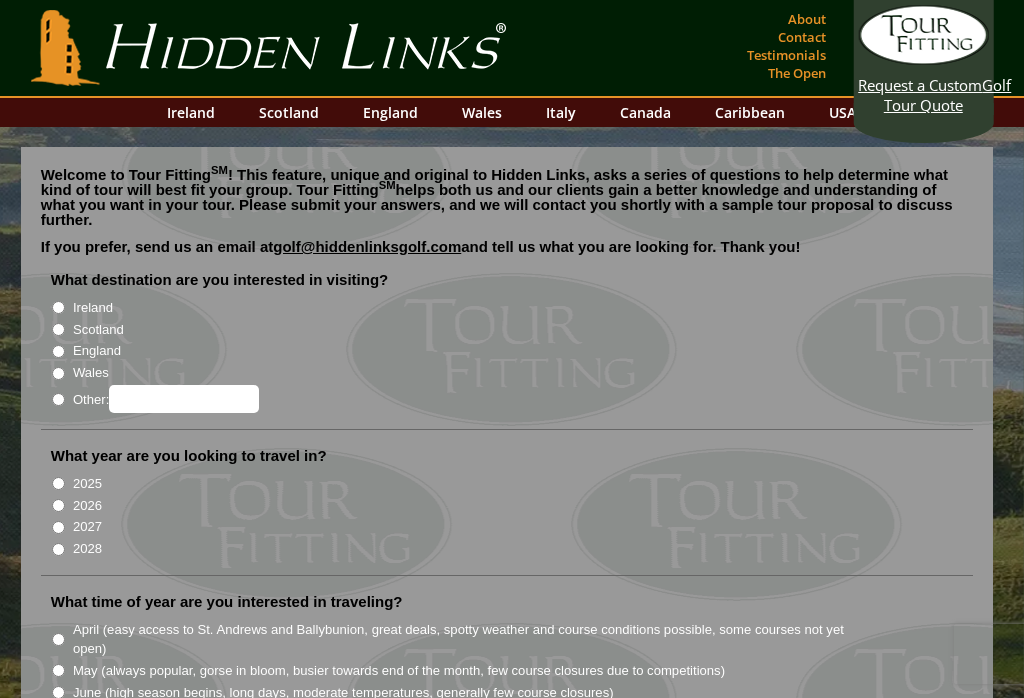 scroll, scrollTop: 0, scrollLeft: 0, axis: both 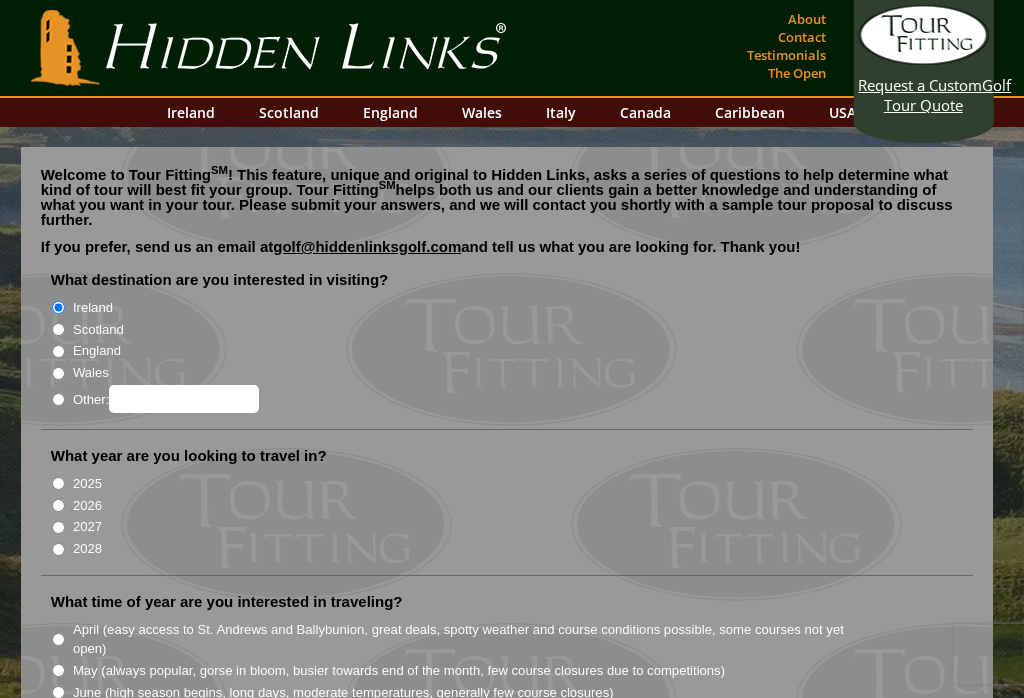 click on "2027" at bounding box center (58, 527) 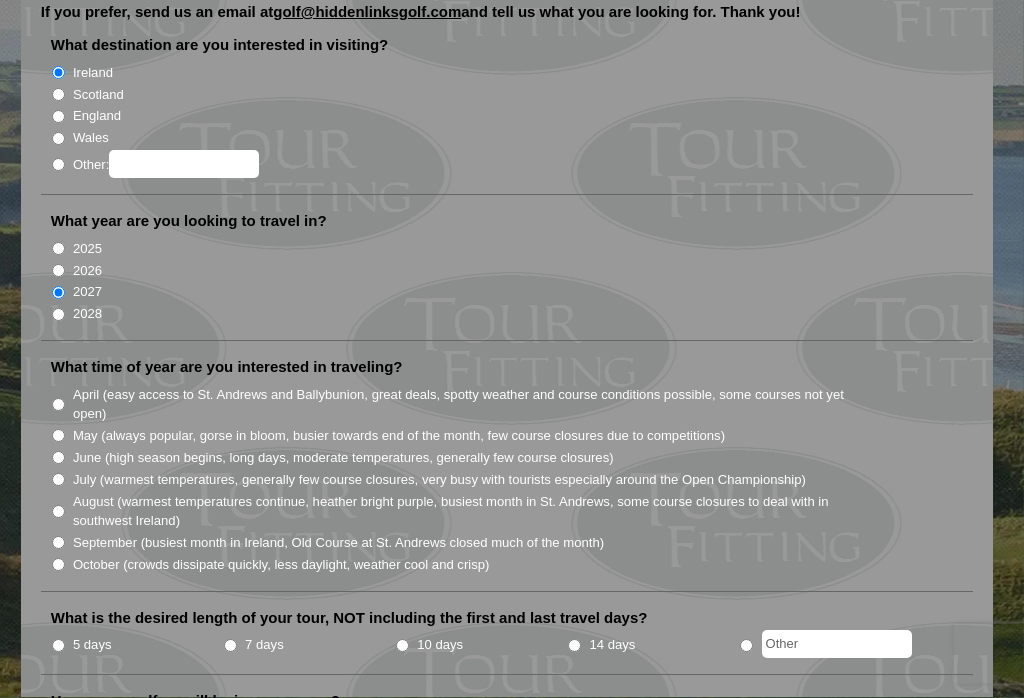 scroll, scrollTop: 235, scrollLeft: 0, axis: vertical 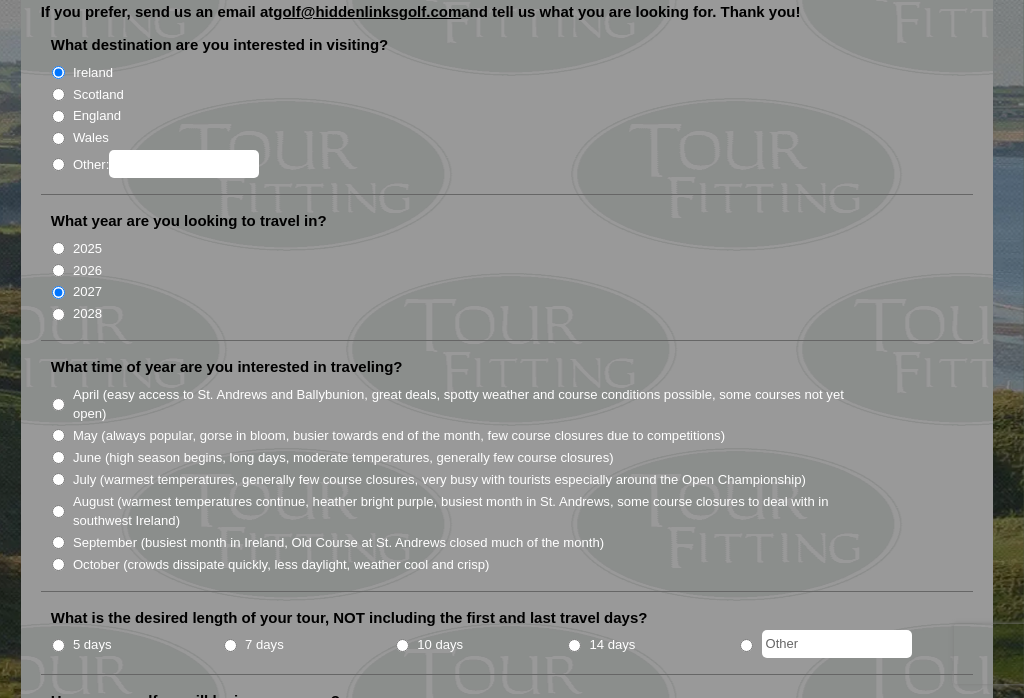 click on "What time of year are you interested in traveling?
April (easy access to St. Andrews and Ballybunion, great deals, spotty weather and course conditions possible, some courses not yet open)
May (always popular, gorse in bloom, busier towards end of the month, few course closures due to competitions)" at bounding box center (507, 474) 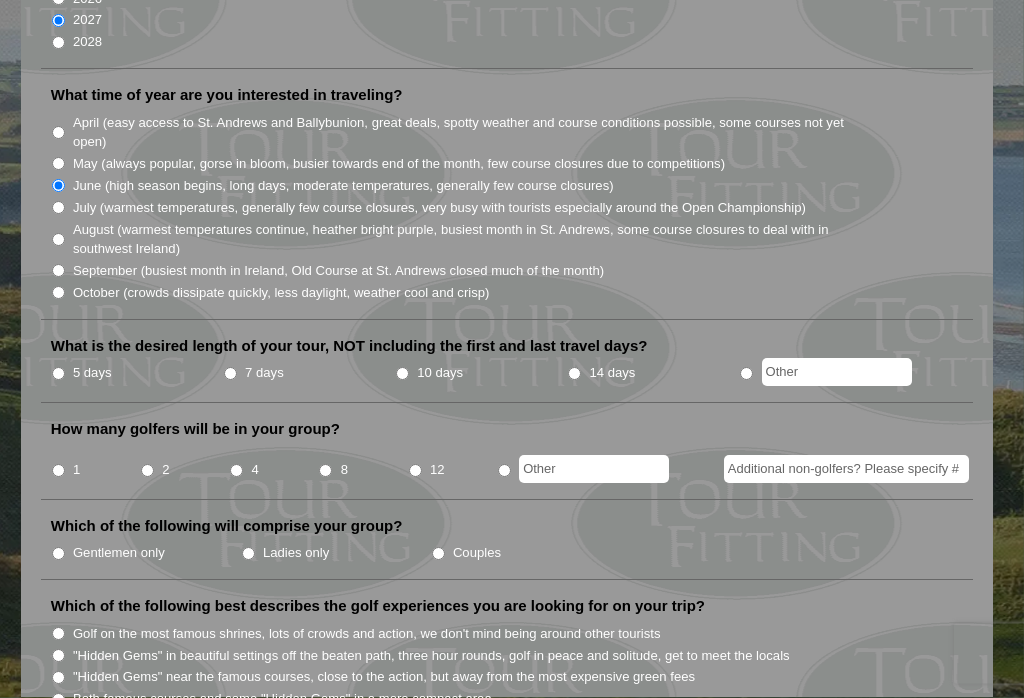 scroll, scrollTop: 507, scrollLeft: 0, axis: vertical 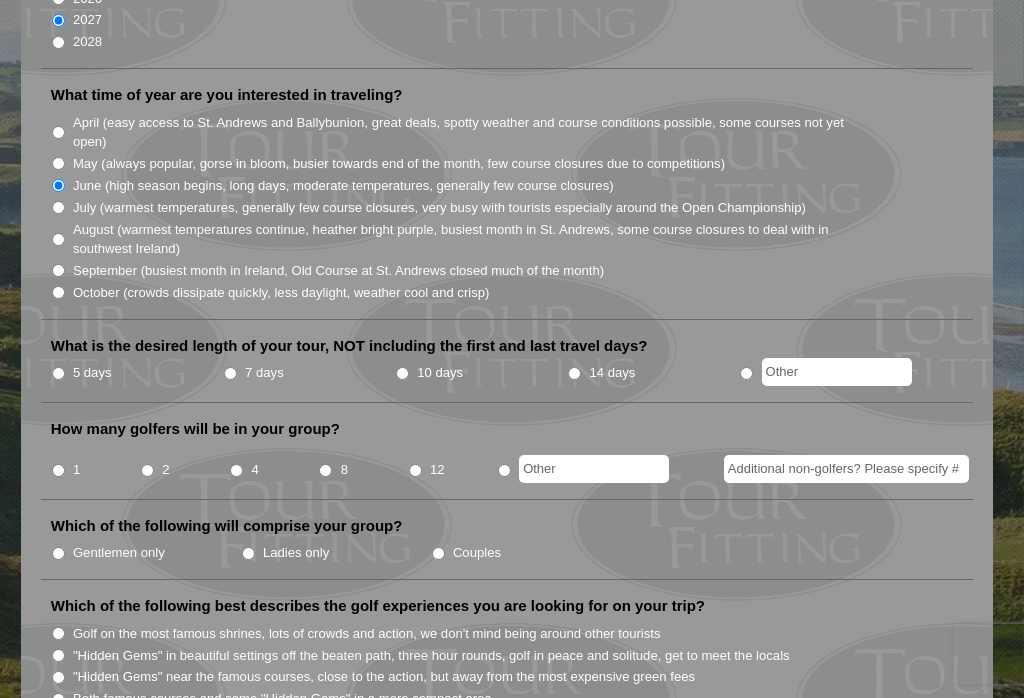 click on "5 days" at bounding box center (58, 373) 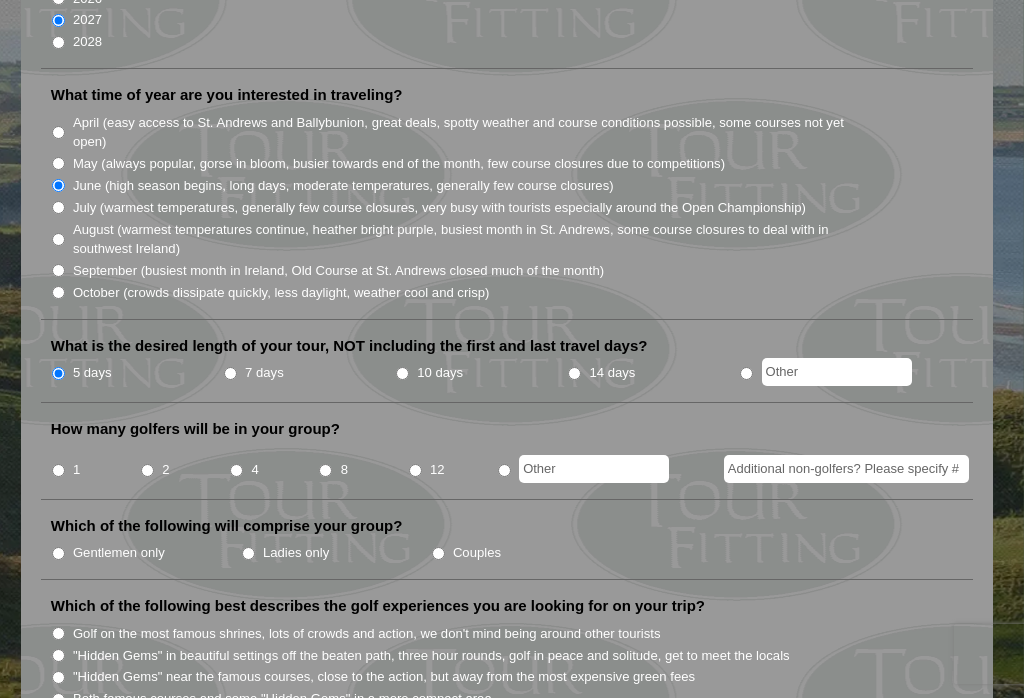 click on "2" at bounding box center (147, 470) 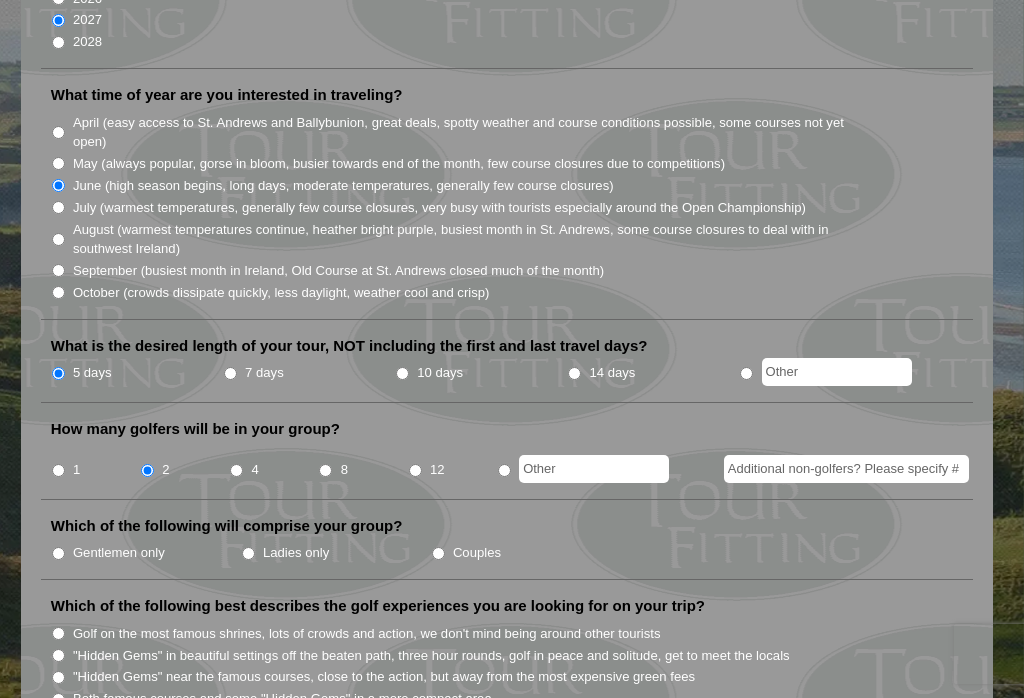 click on "Additional non-golfers? Please specify #" at bounding box center (846, 469) 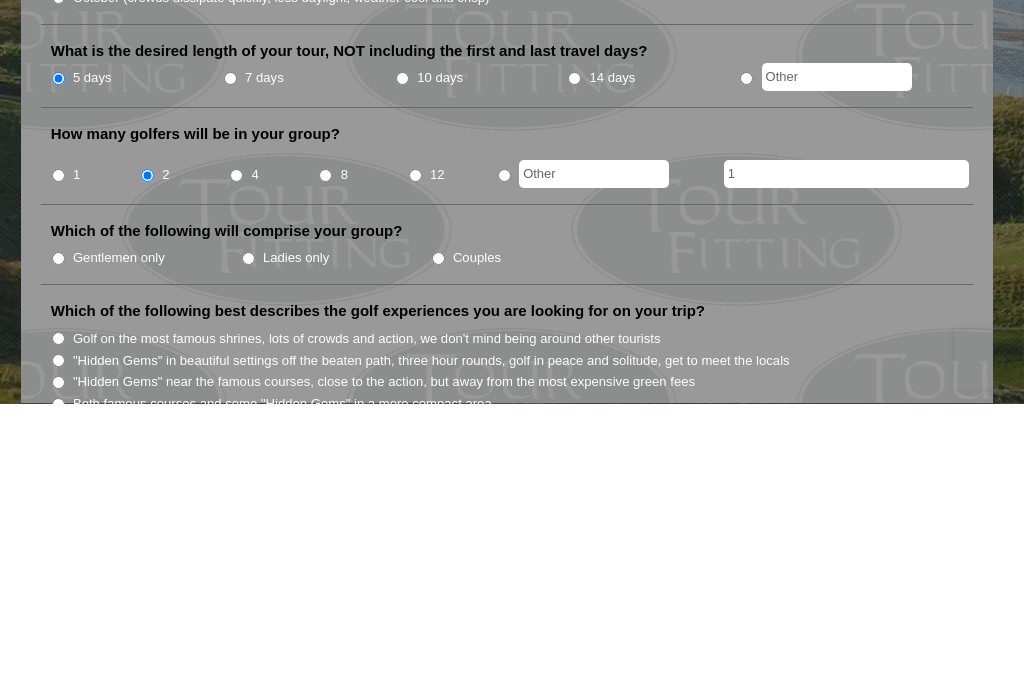 type on "1" 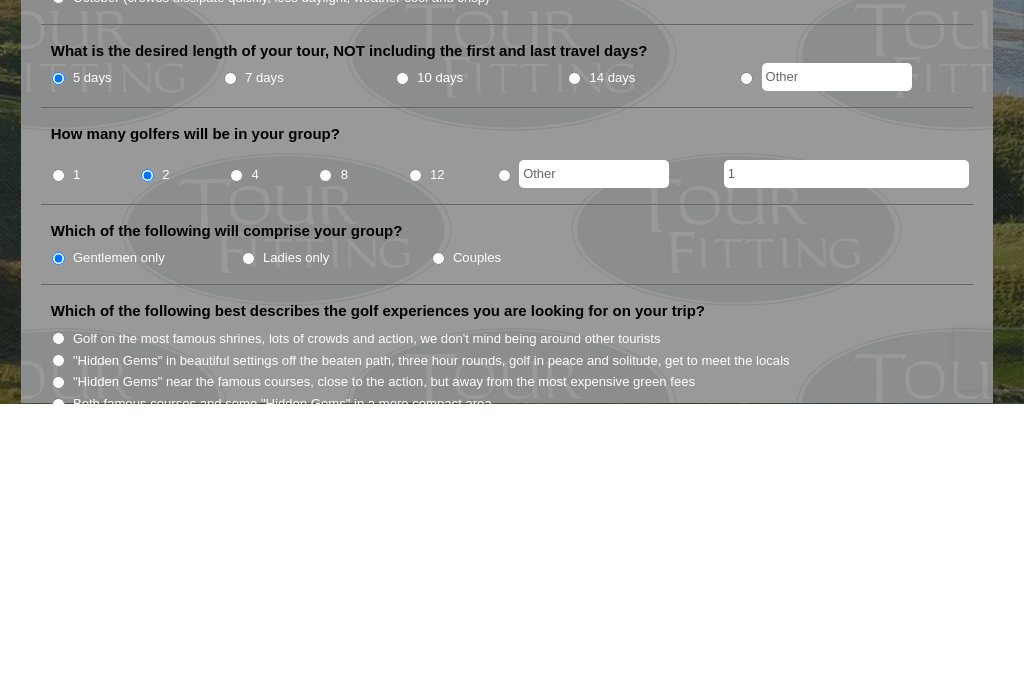 scroll, scrollTop: 802, scrollLeft: 0, axis: vertical 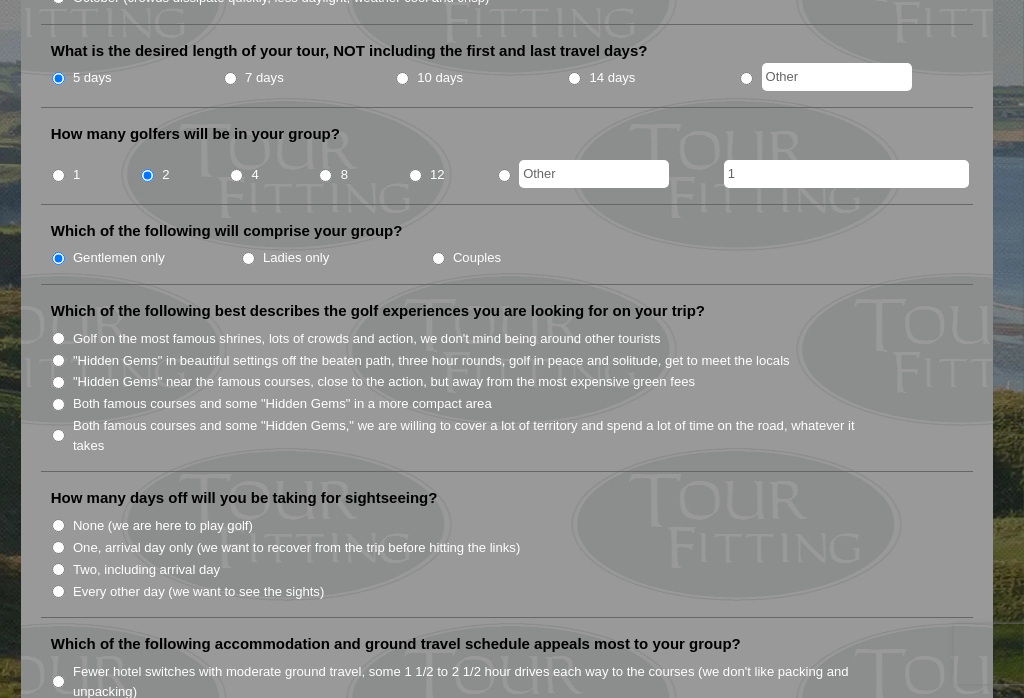 click on ""Hidden Gems" in beautiful settings off the beaten path, three hour rounds, golf in peace and solitude, get to meet the locals" at bounding box center [58, 360] 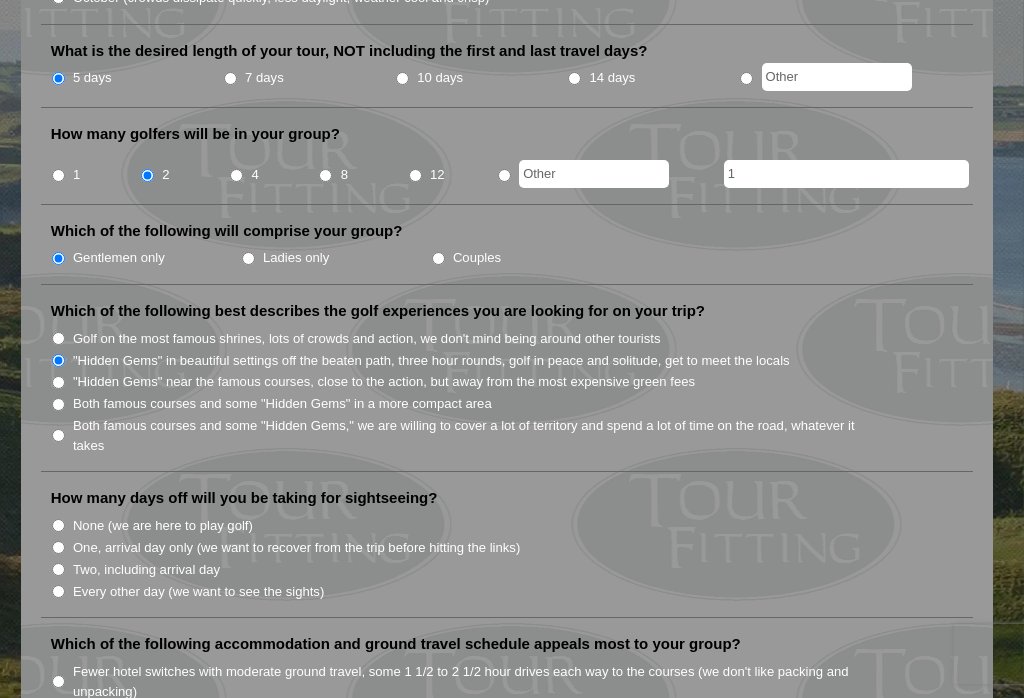 click on "None (we are here to play golf)" at bounding box center (58, 525) 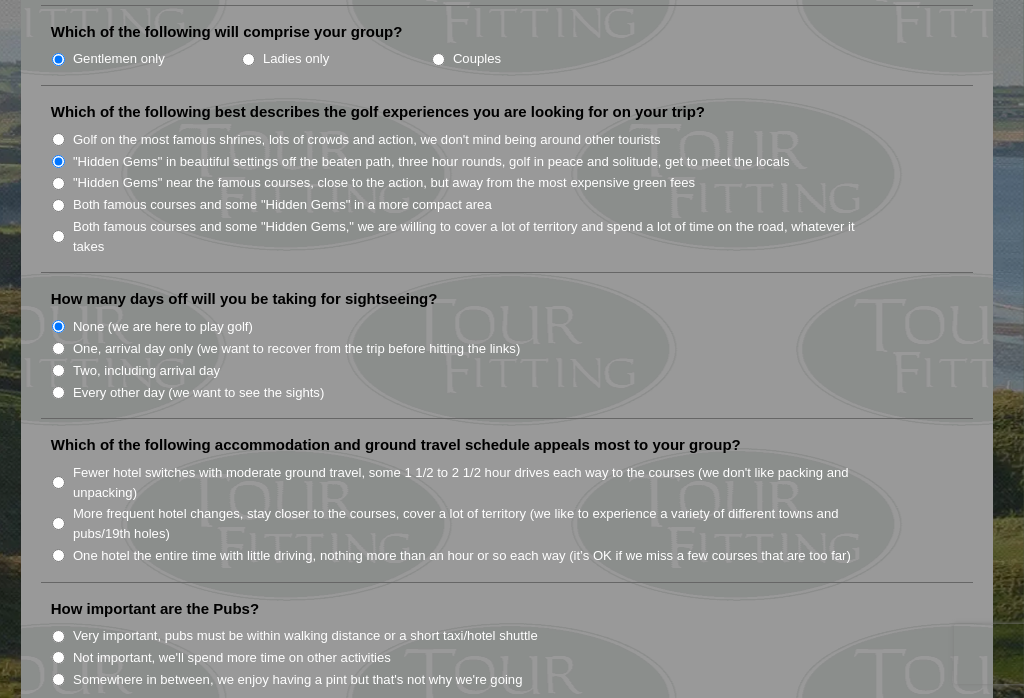 scroll, scrollTop: 1008, scrollLeft: 0, axis: vertical 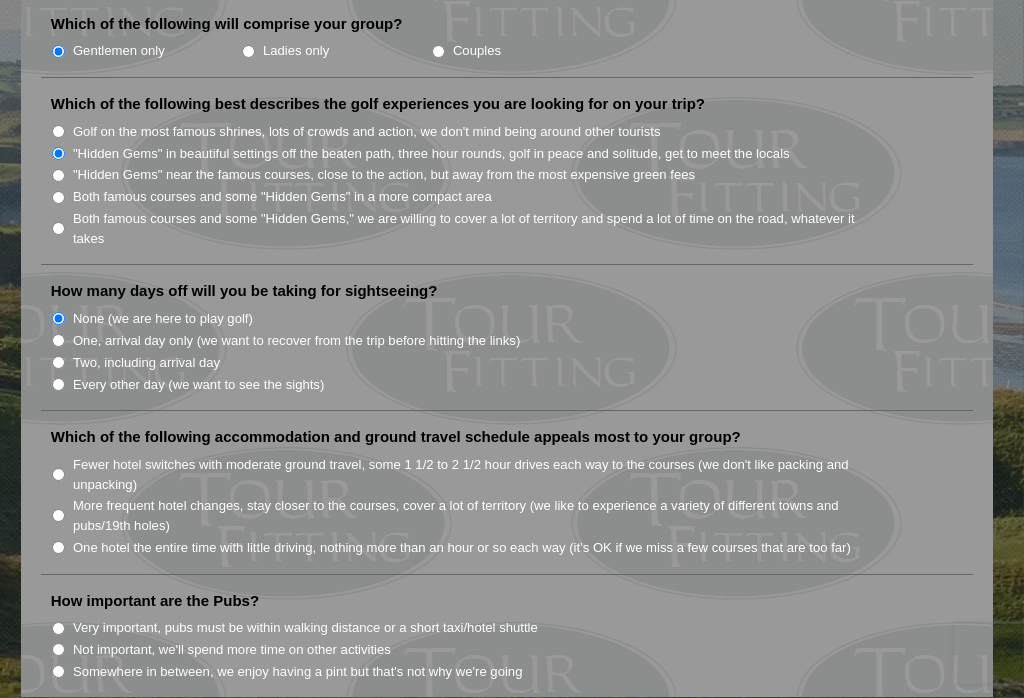 click on "One hotel the entire time with little driving, nothing more than an hour or so each way (it’s OK if we miss a few courses that are too far)" at bounding box center (58, 548) 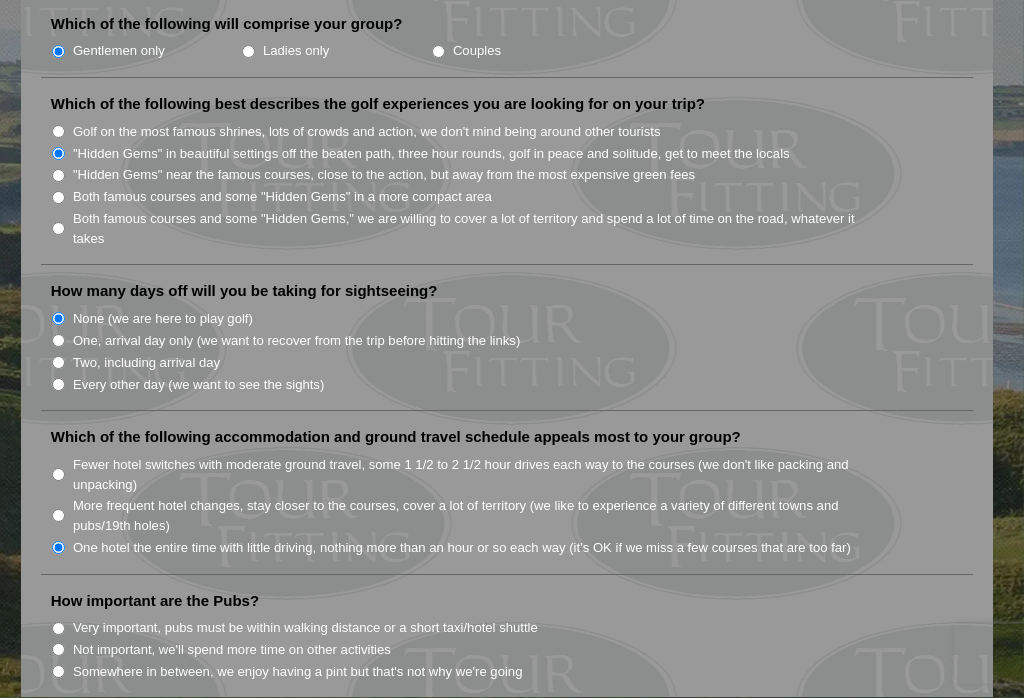 click on "Very important, pubs must be within walking distance or a short taxi/hotel shuttle" at bounding box center (58, 629) 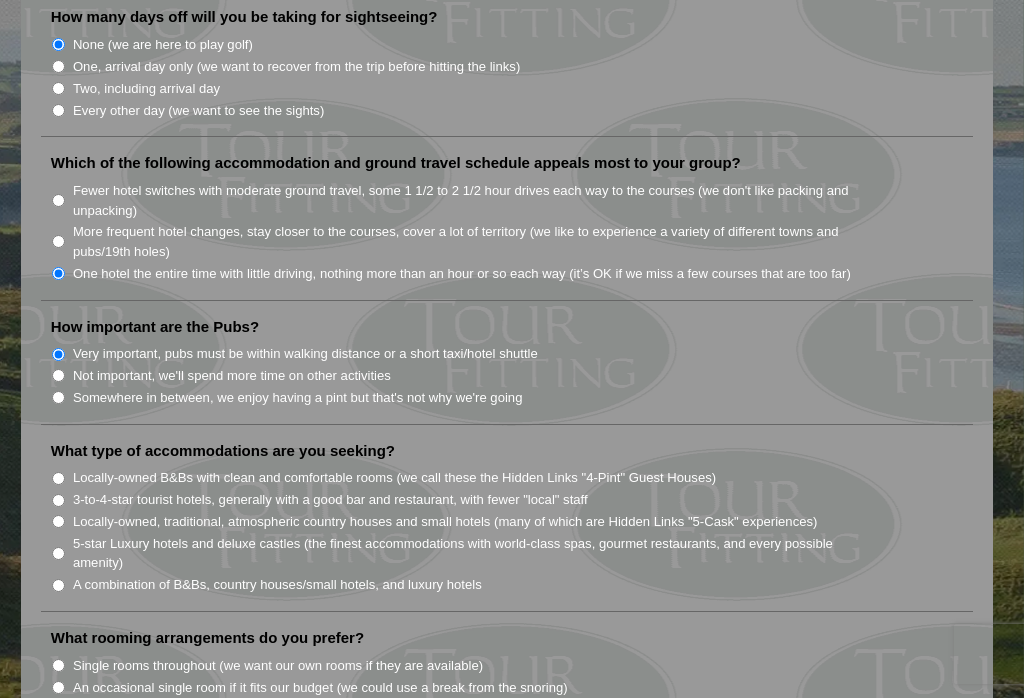scroll, scrollTop: 1284, scrollLeft: 0, axis: vertical 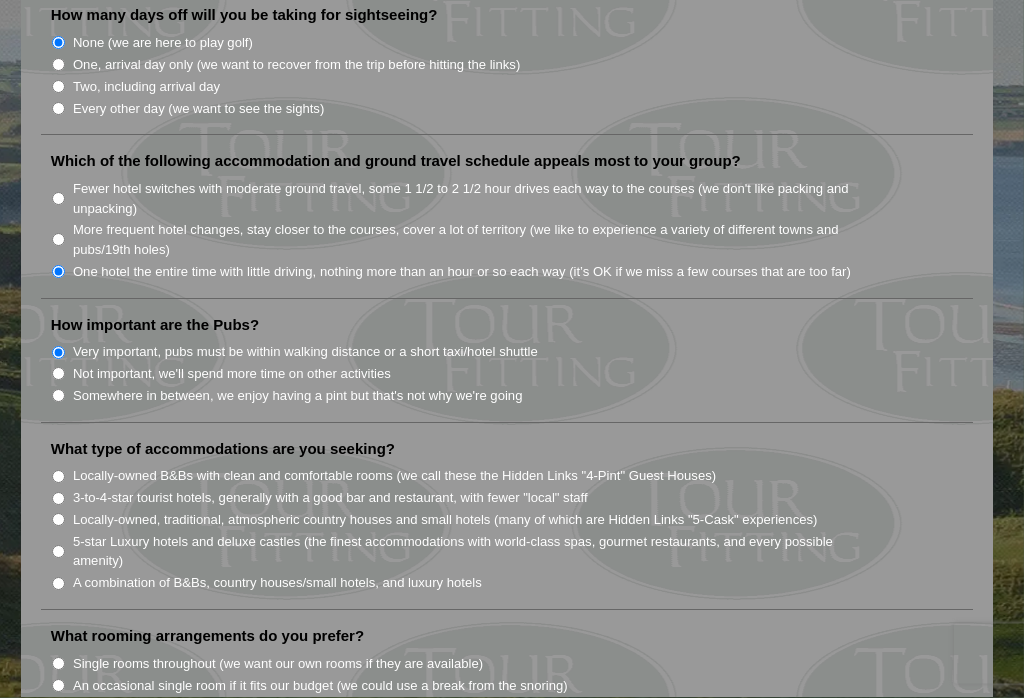 click on "Locally-owned B&Bs with clean and comfortable rooms (we call these the Hidden Links "4-Pint" Guest Houses)" at bounding box center (58, 477) 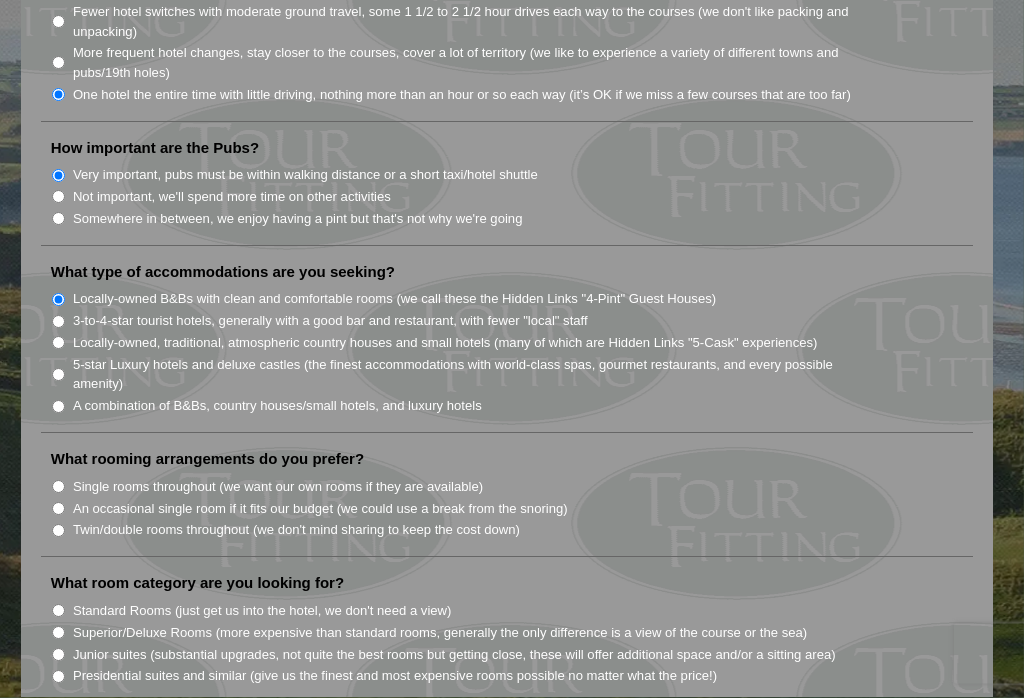 scroll, scrollTop: 1458, scrollLeft: 0, axis: vertical 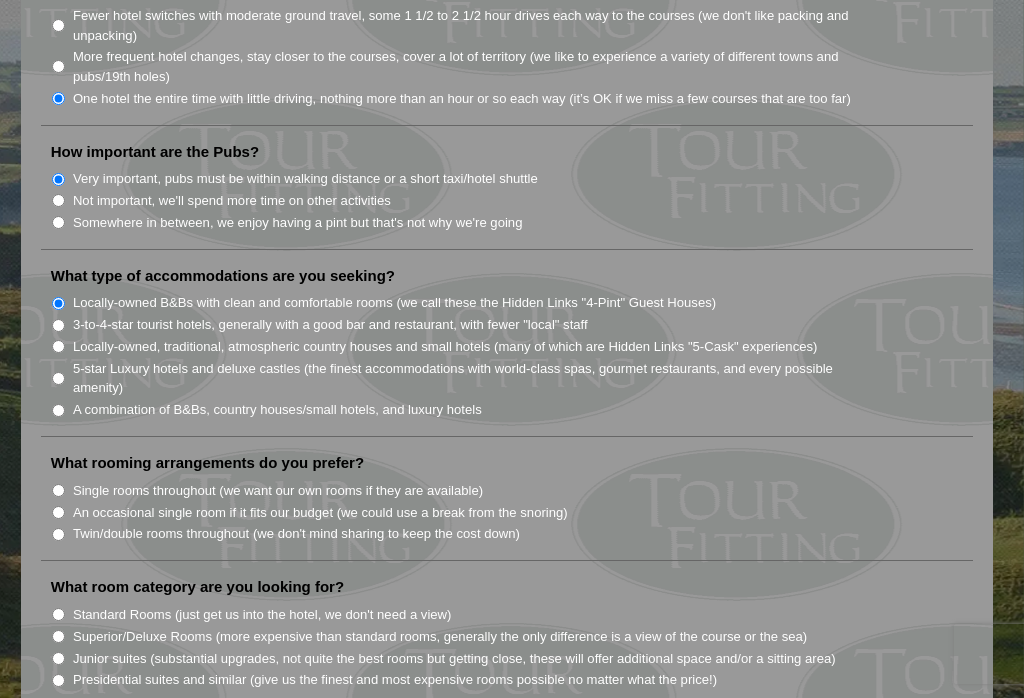 click on "Single rooms throughout (we want our own rooms if they are available)" at bounding box center (58, 490) 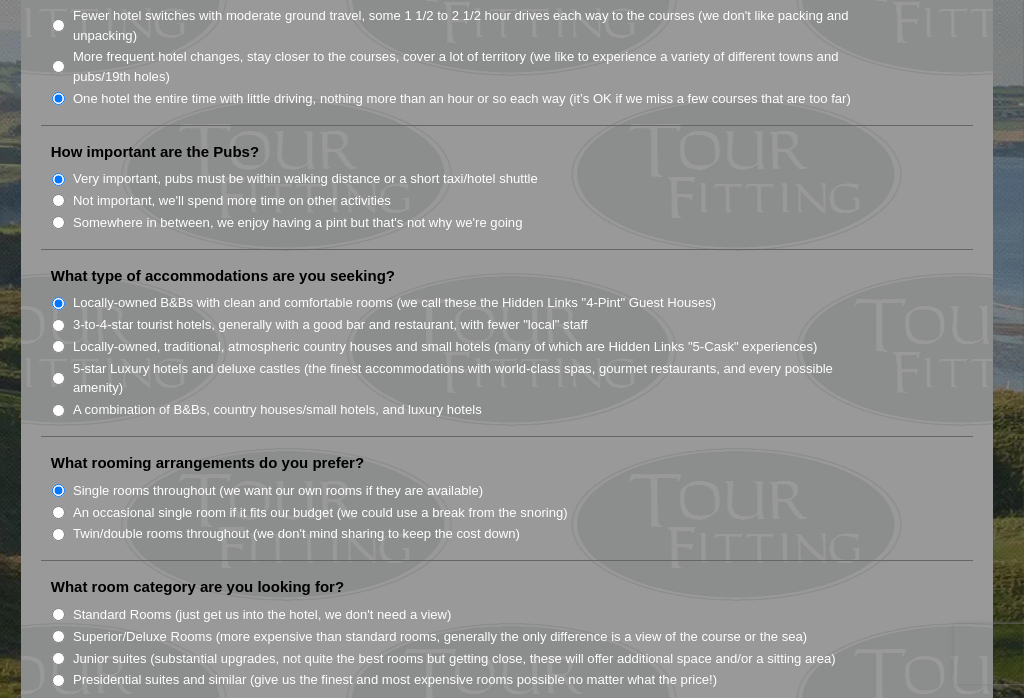 click on "Superior/Deluxe Rooms (more expensive than standard rooms, generally the only difference is a view of the course or the sea)" at bounding box center [58, 636] 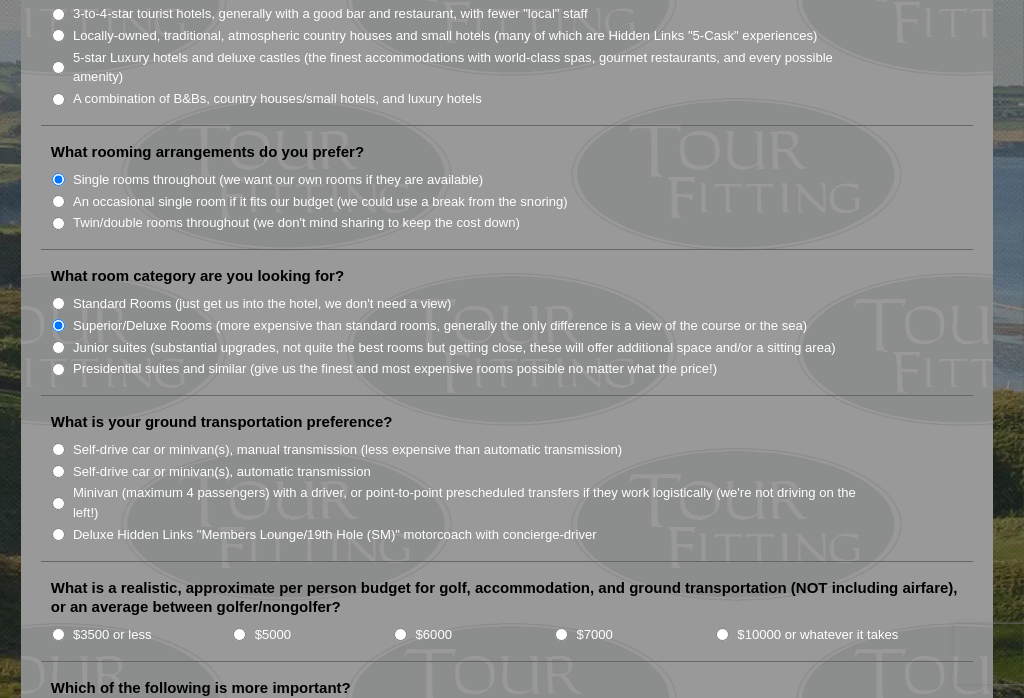 scroll, scrollTop: 1782, scrollLeft: 0, axis: vertical 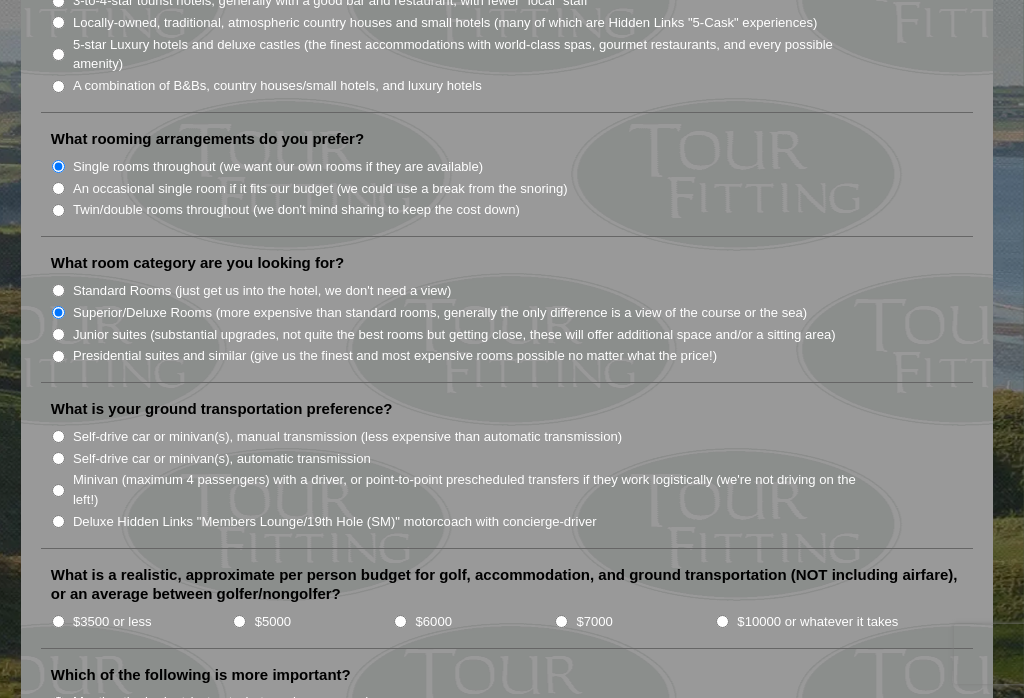 click on "Self-drive car or minivan(s), automatic transmission" at bounding box center [58, 458] 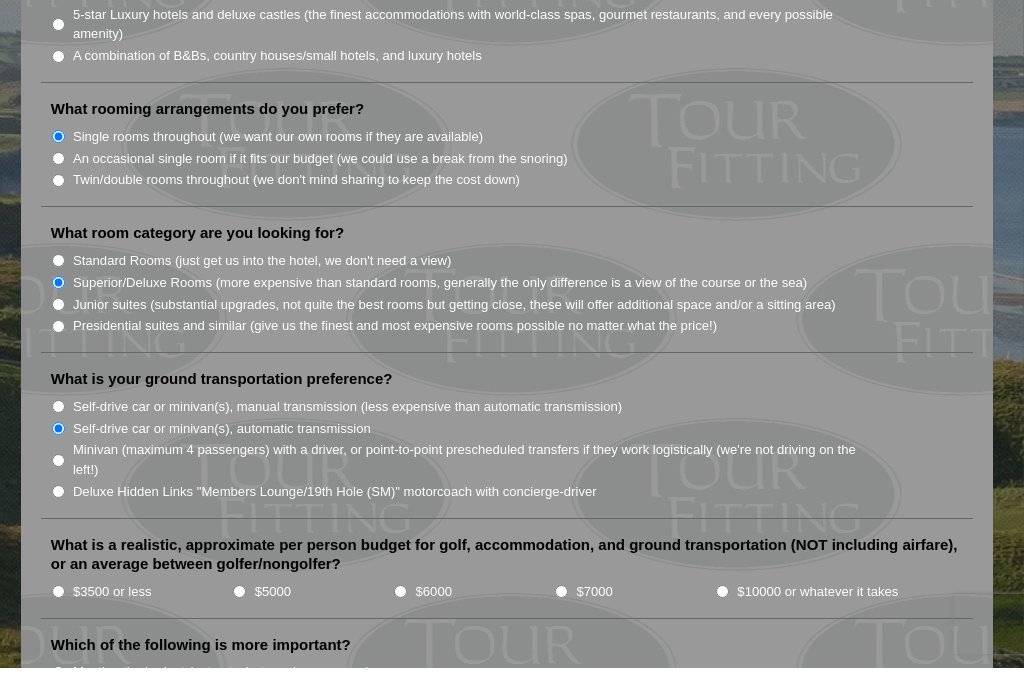 scroll, scrollTop: 1813, scrollLeft: 0, axis: vertical 